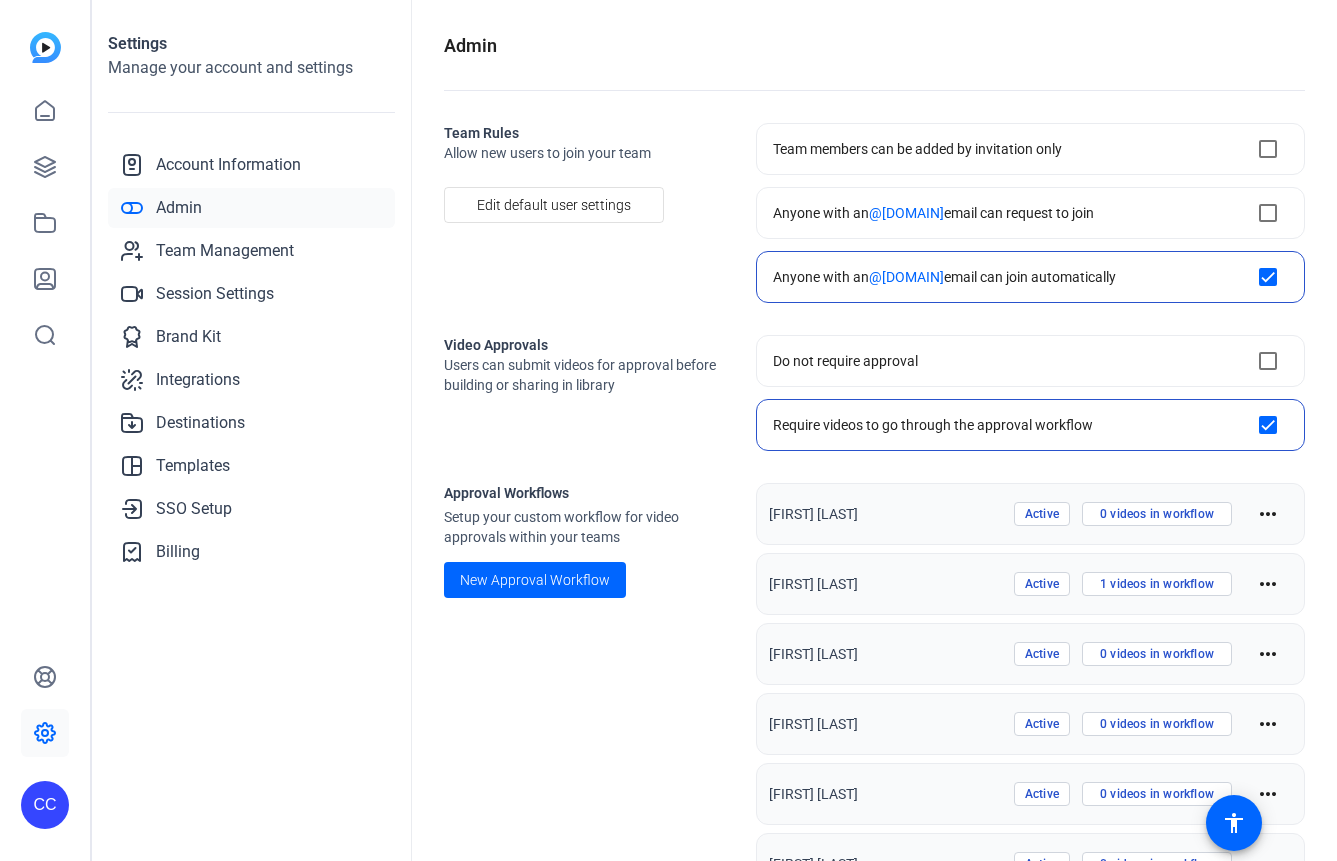 scroll, scrollTop: 0, scrollLeft: 0, axis: both 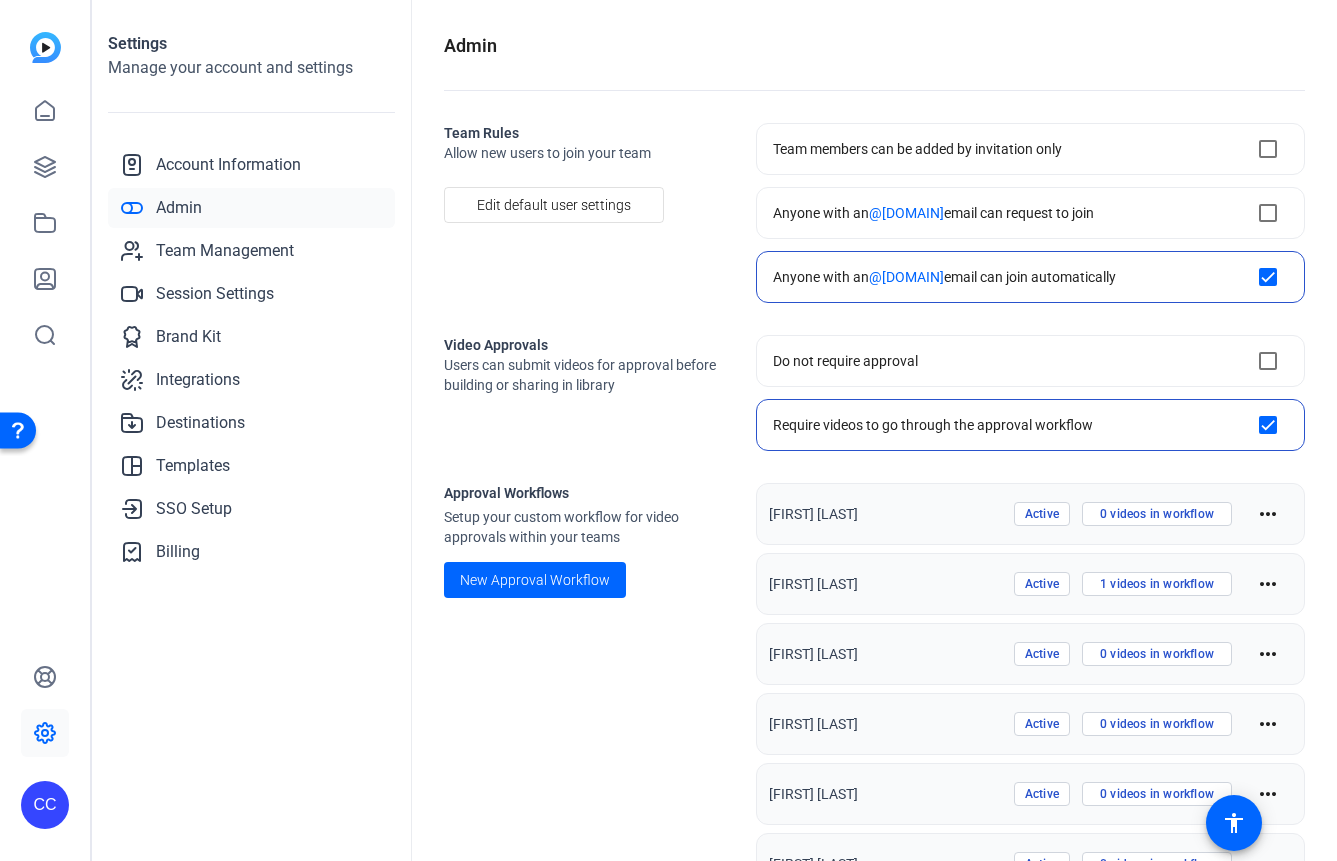 click at bounding box center [45, 47] 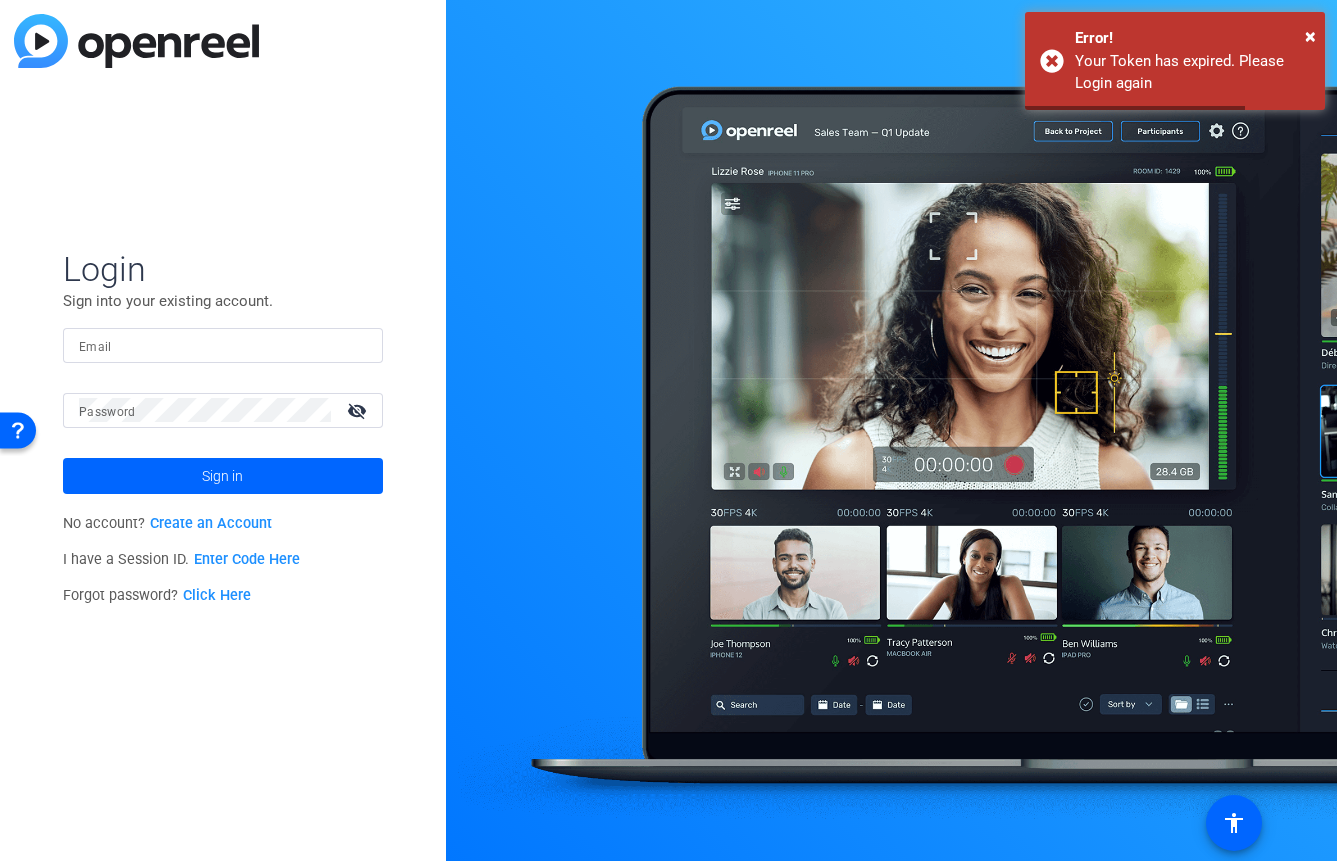 type on "[EMAIL]" 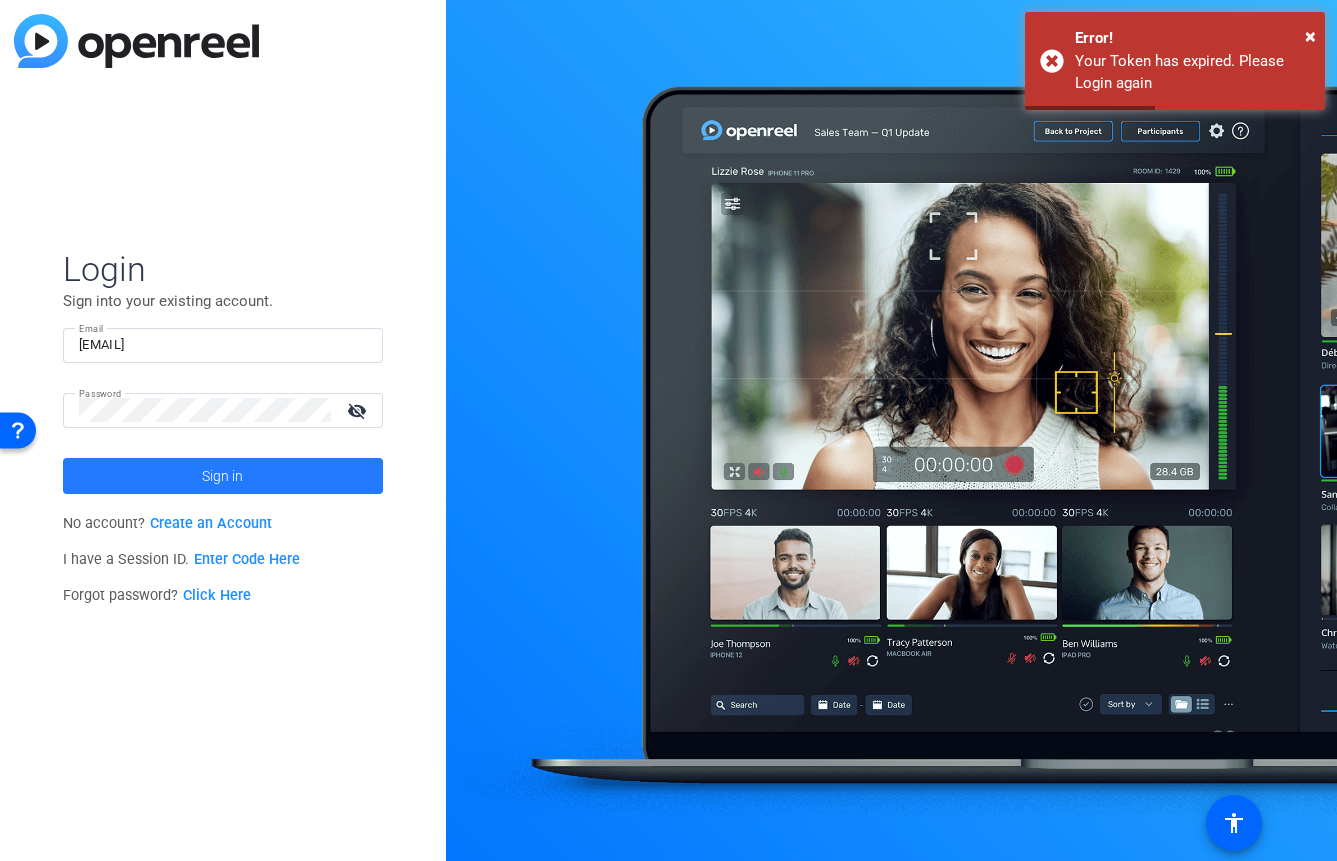 click at bounding box center (223, 476) 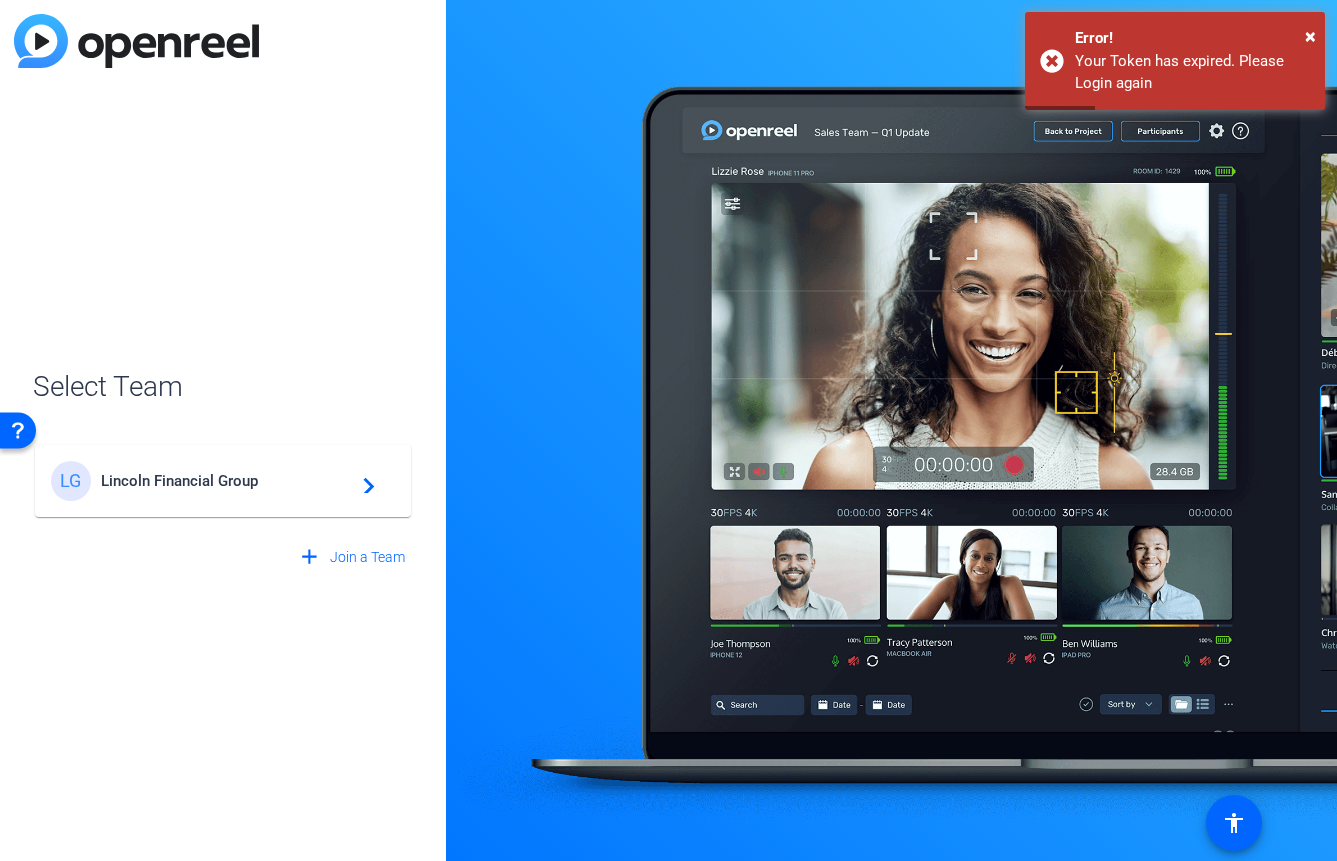 click on "[BRAND] [BRAND] Group  navigate_next" at bounding box center [223, 481] 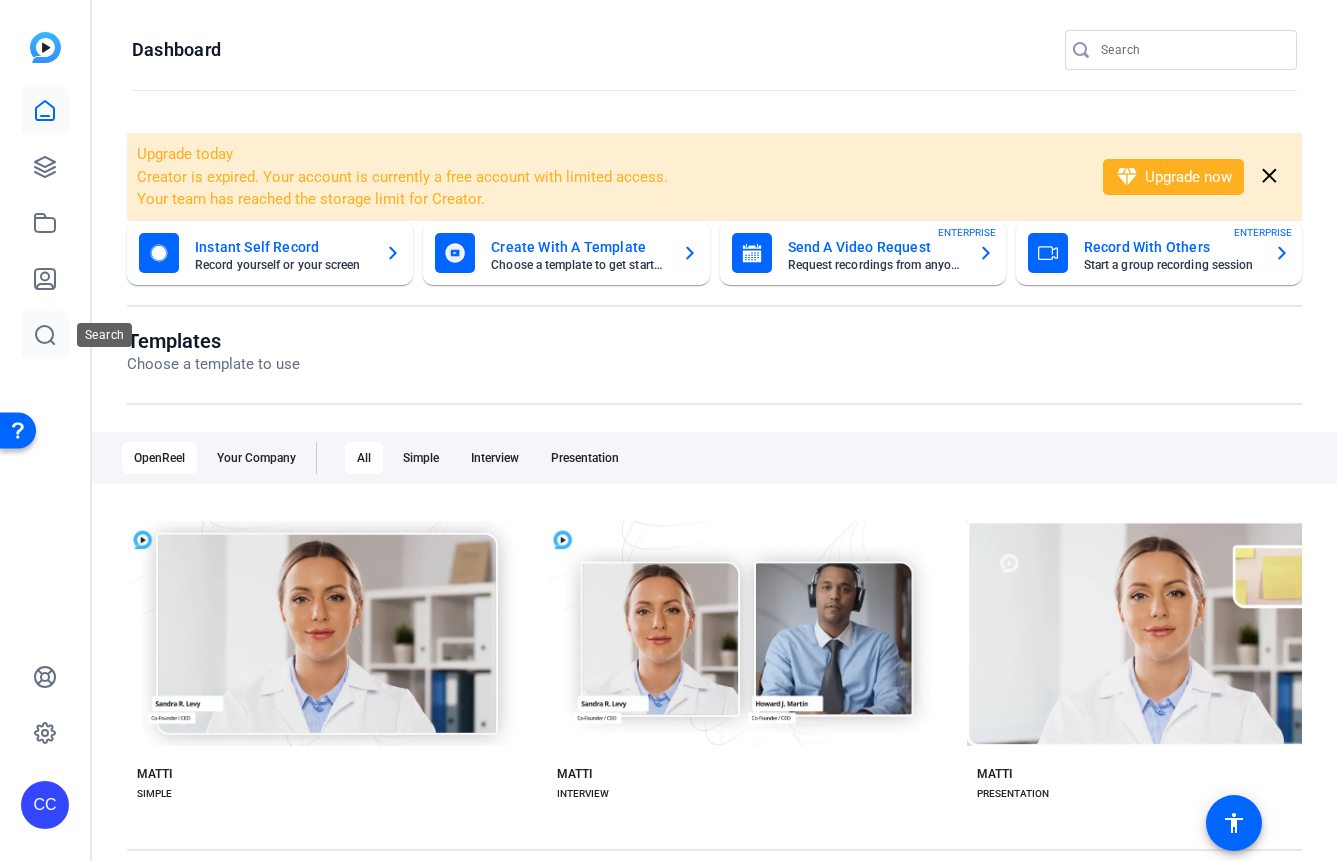 click at bounding box center (45, 335) 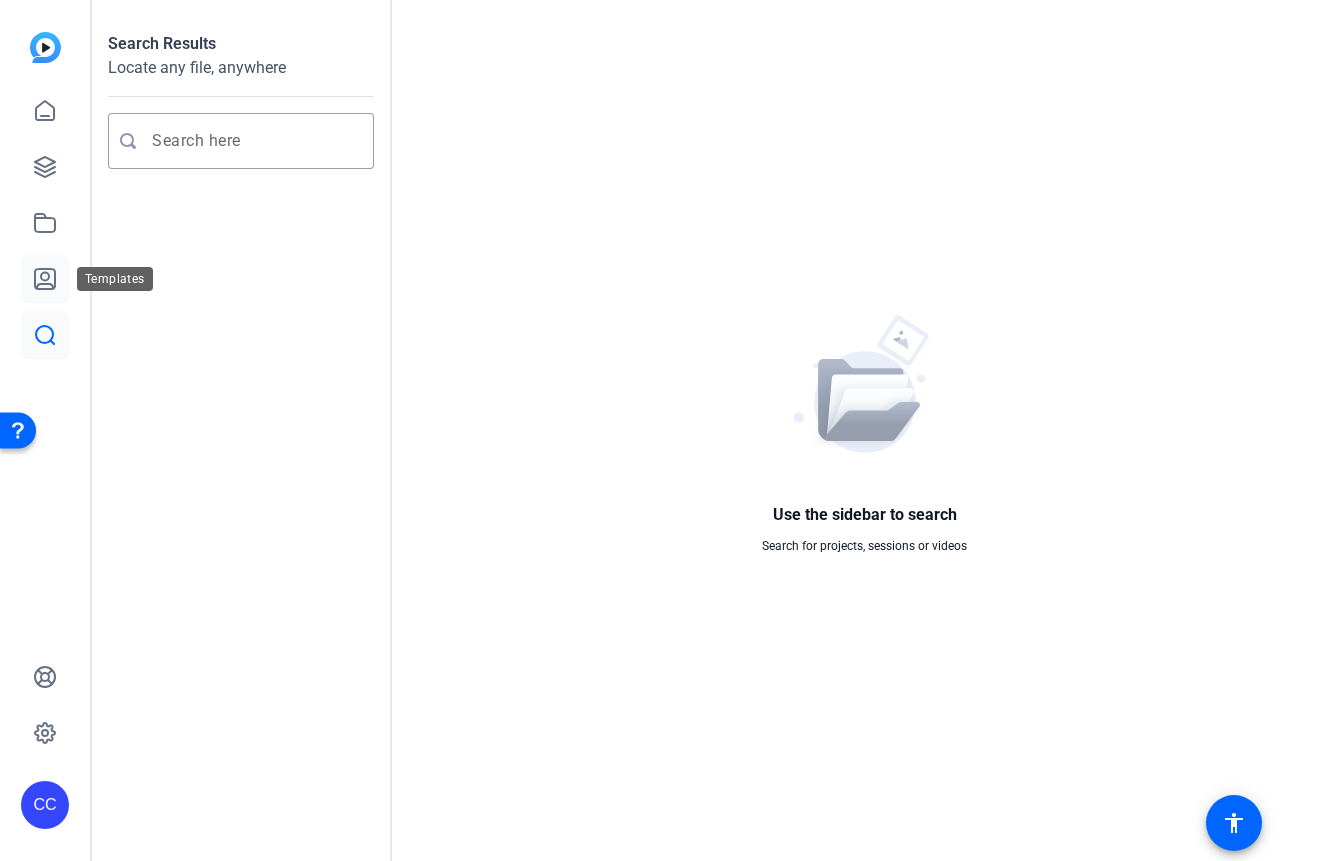 click at bounding box center (45, 279) 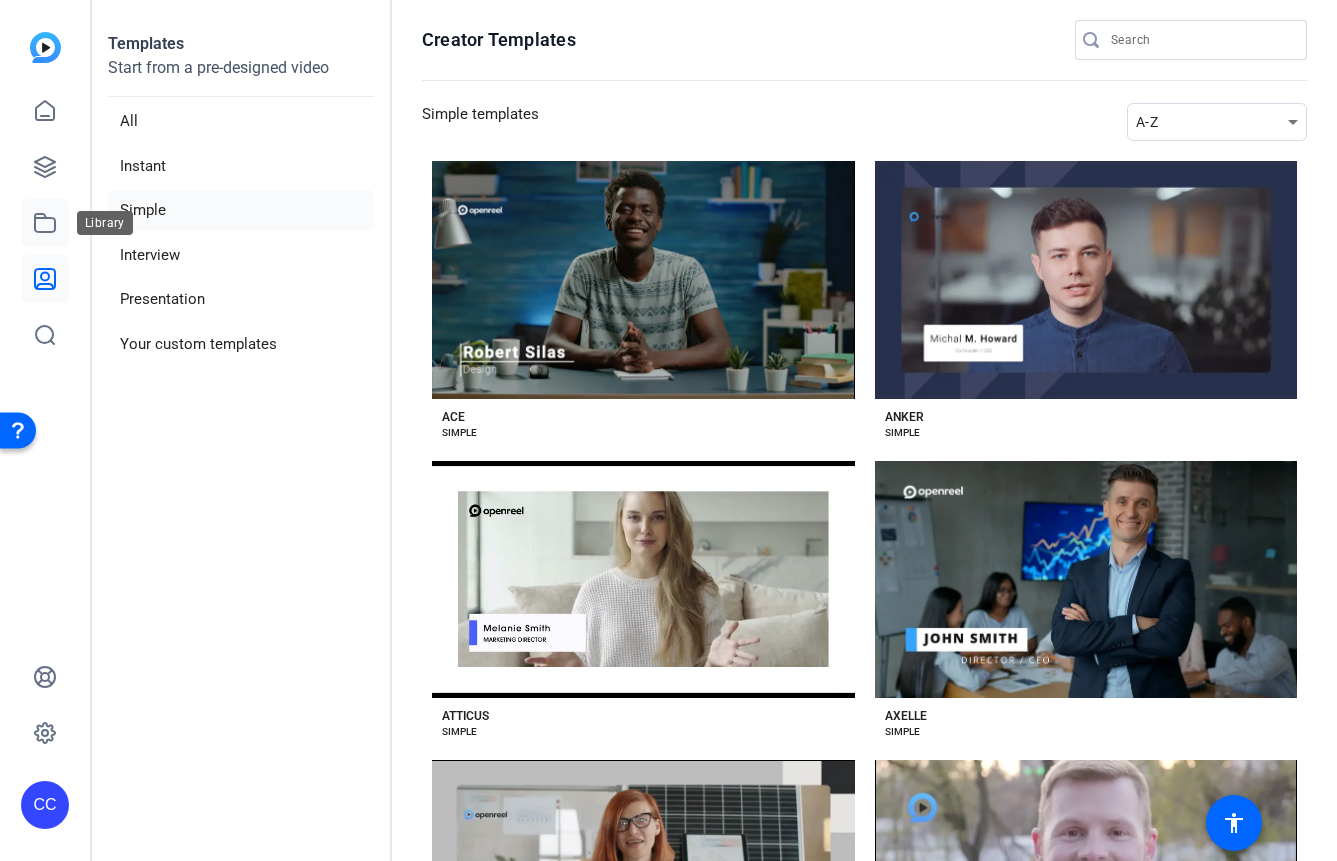 click at bounding box center (45, 223) 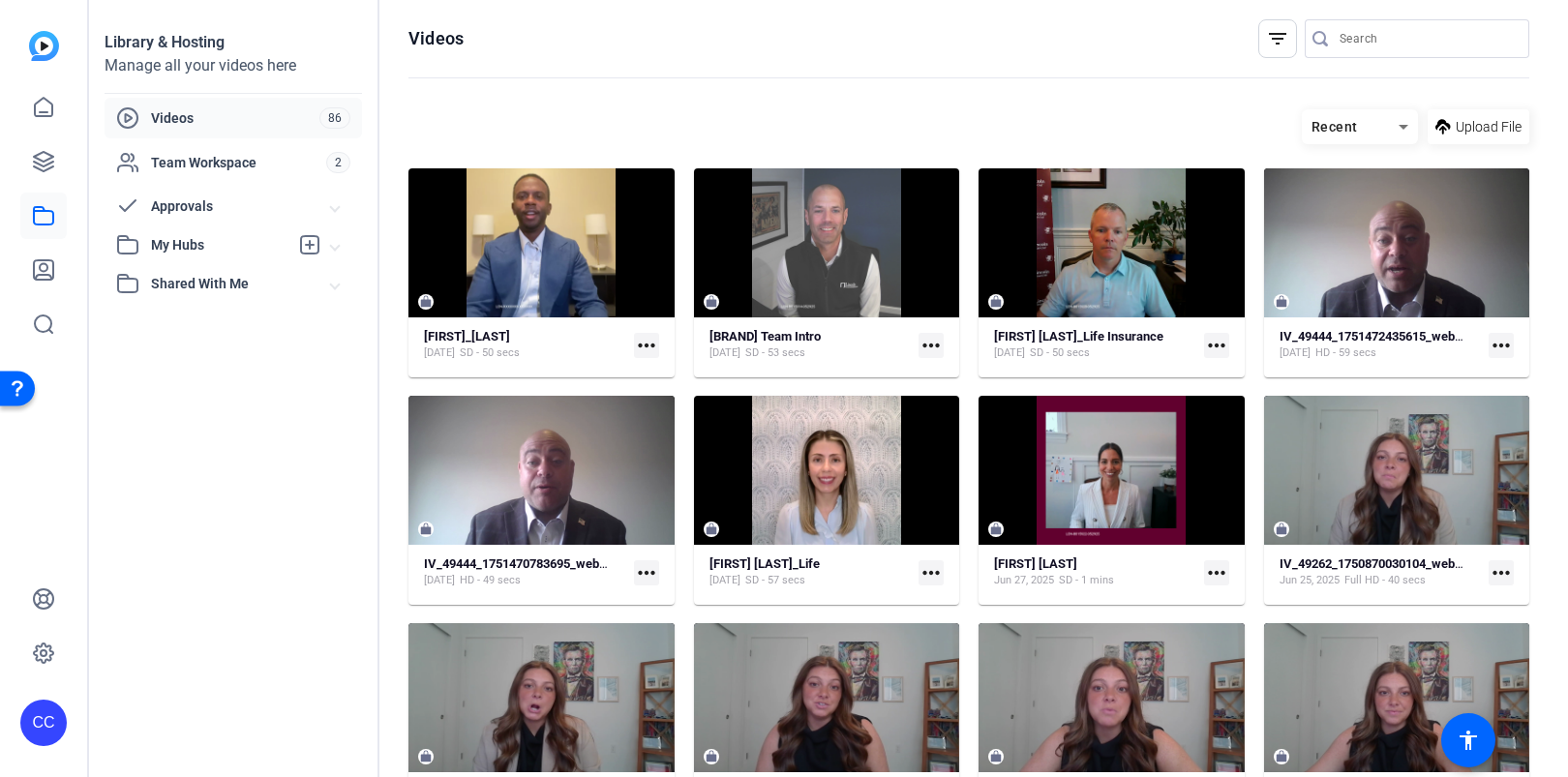 click on "more_horiz" at bounding box center (647, 345) 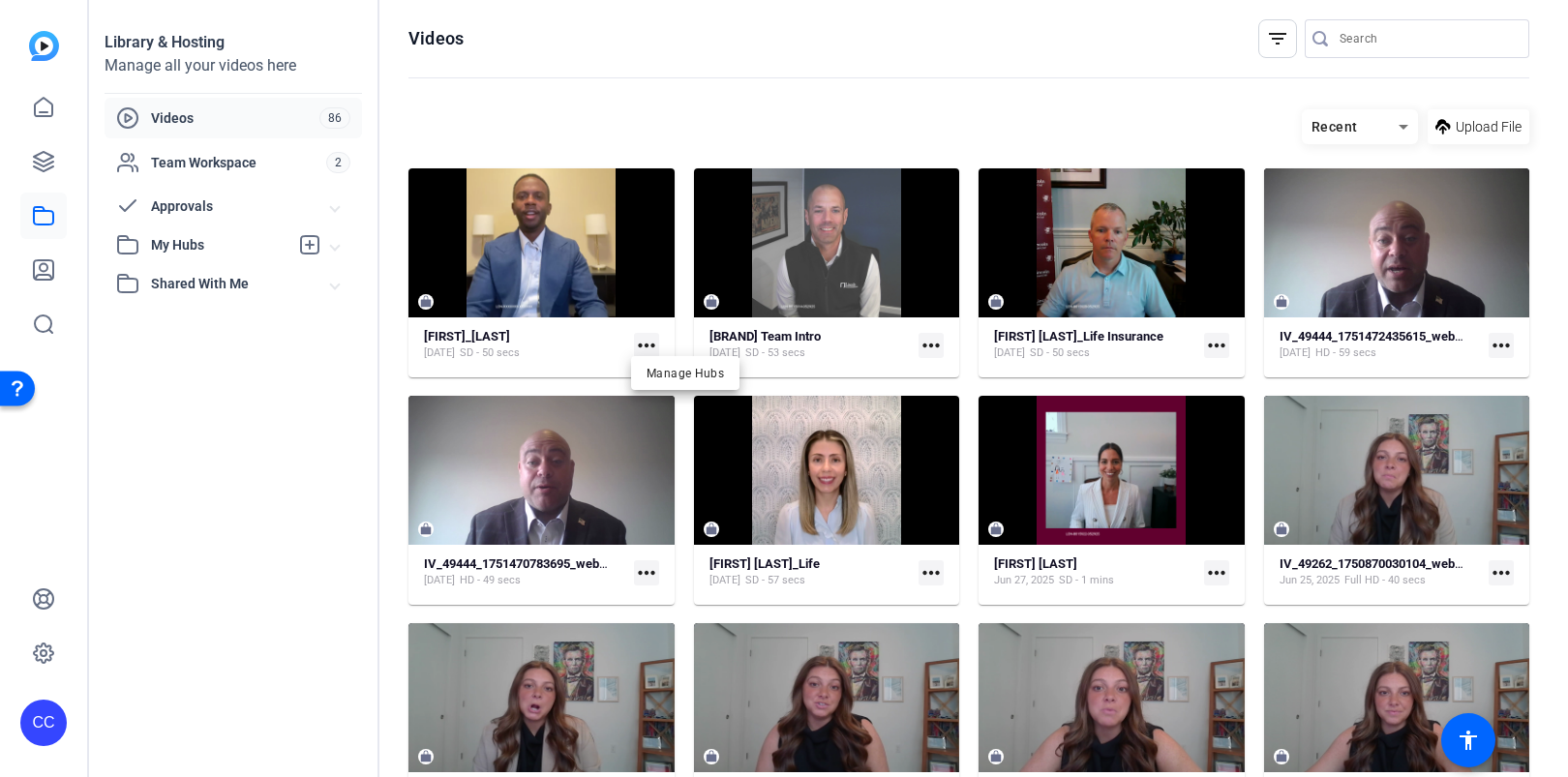 click at bounding box center (784, 388) 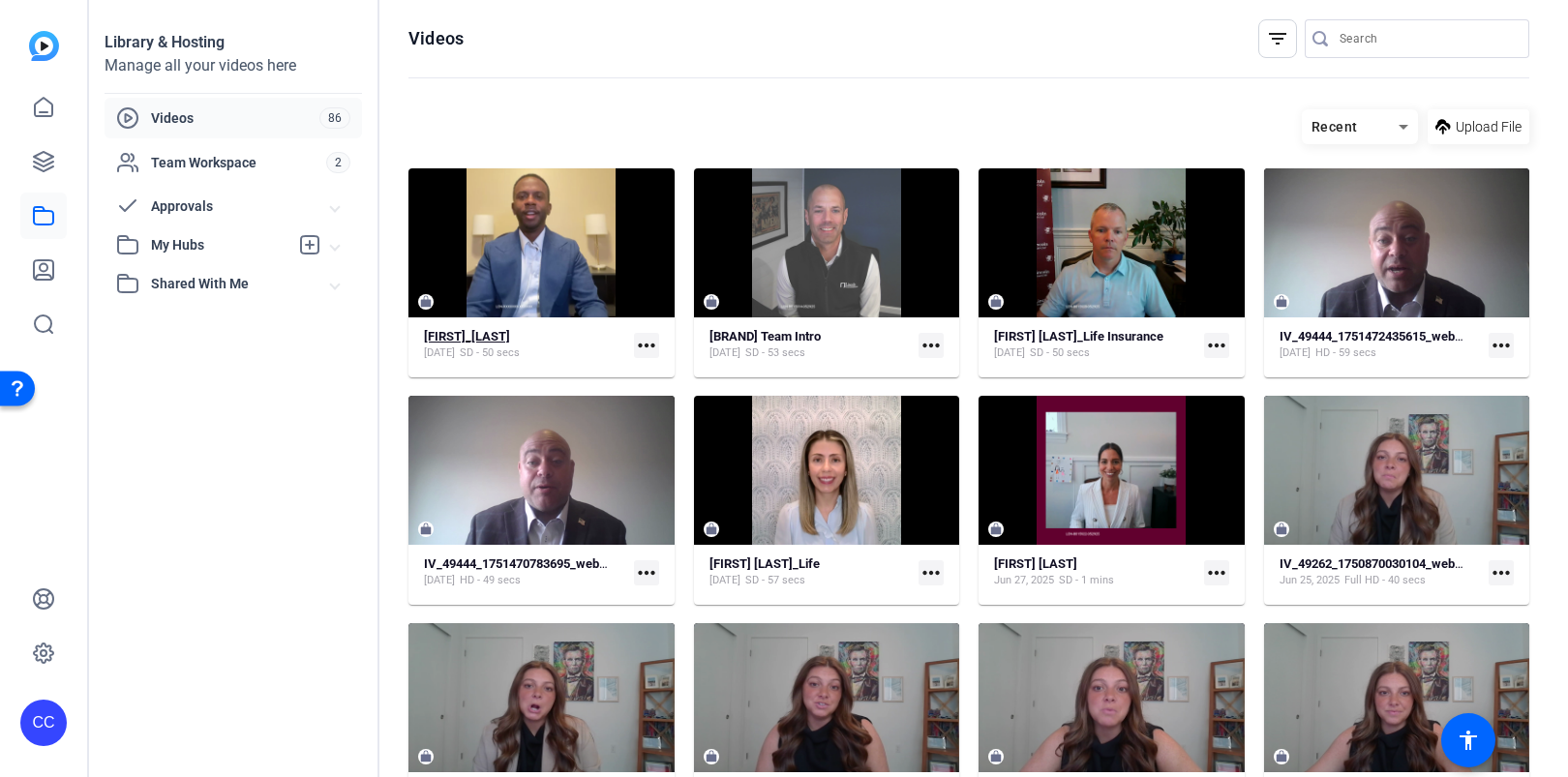 click on "[FIRST]_[LAST]" at bounding box center [467, 336] 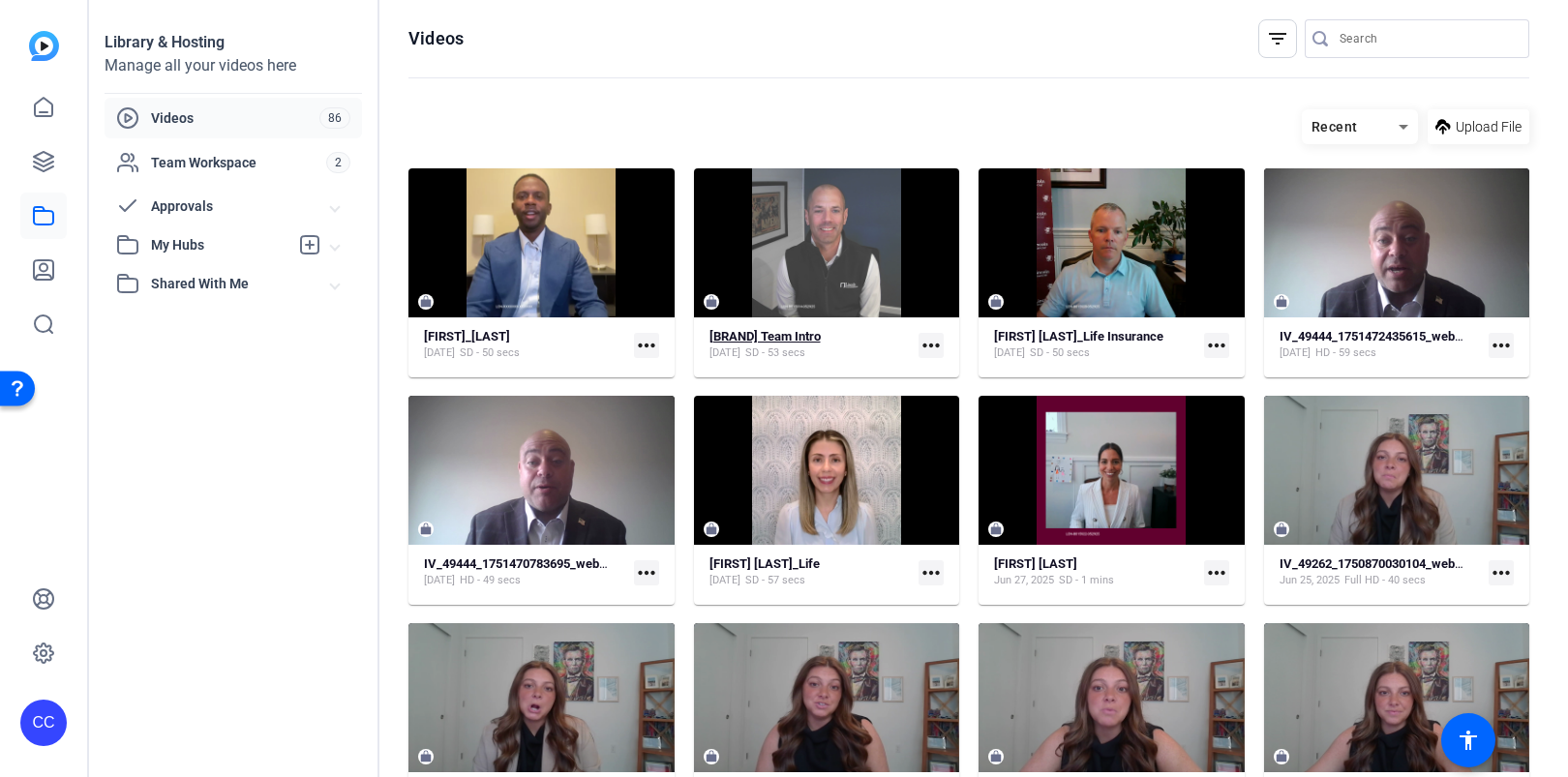 click on "[BRAND] Team Intro [DATE]  SD - 53 secs" at bounding box center (810, 344) 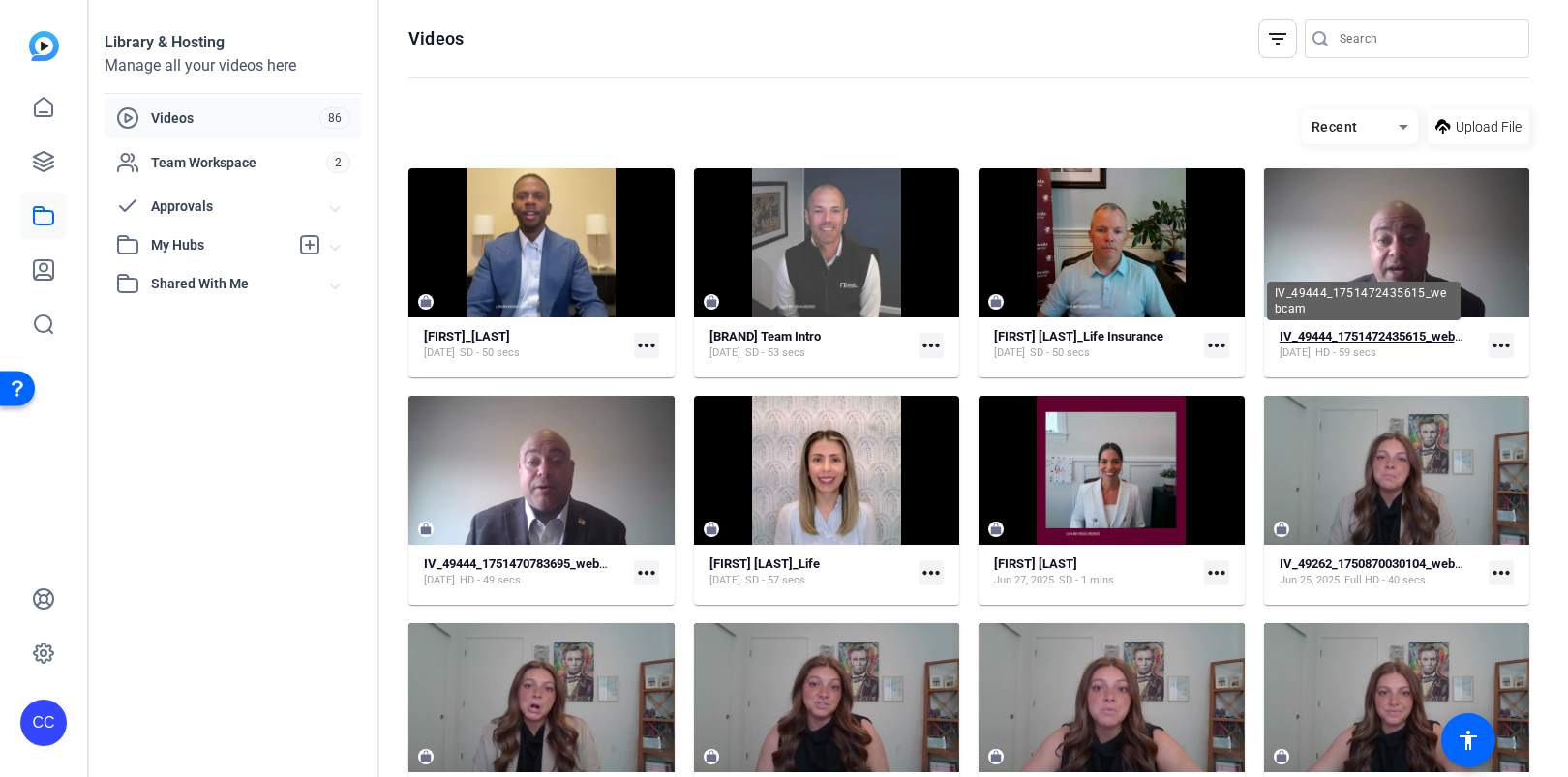 click on "IV_49444_1751472435615_webcam" at bounding box center (1379, 336) 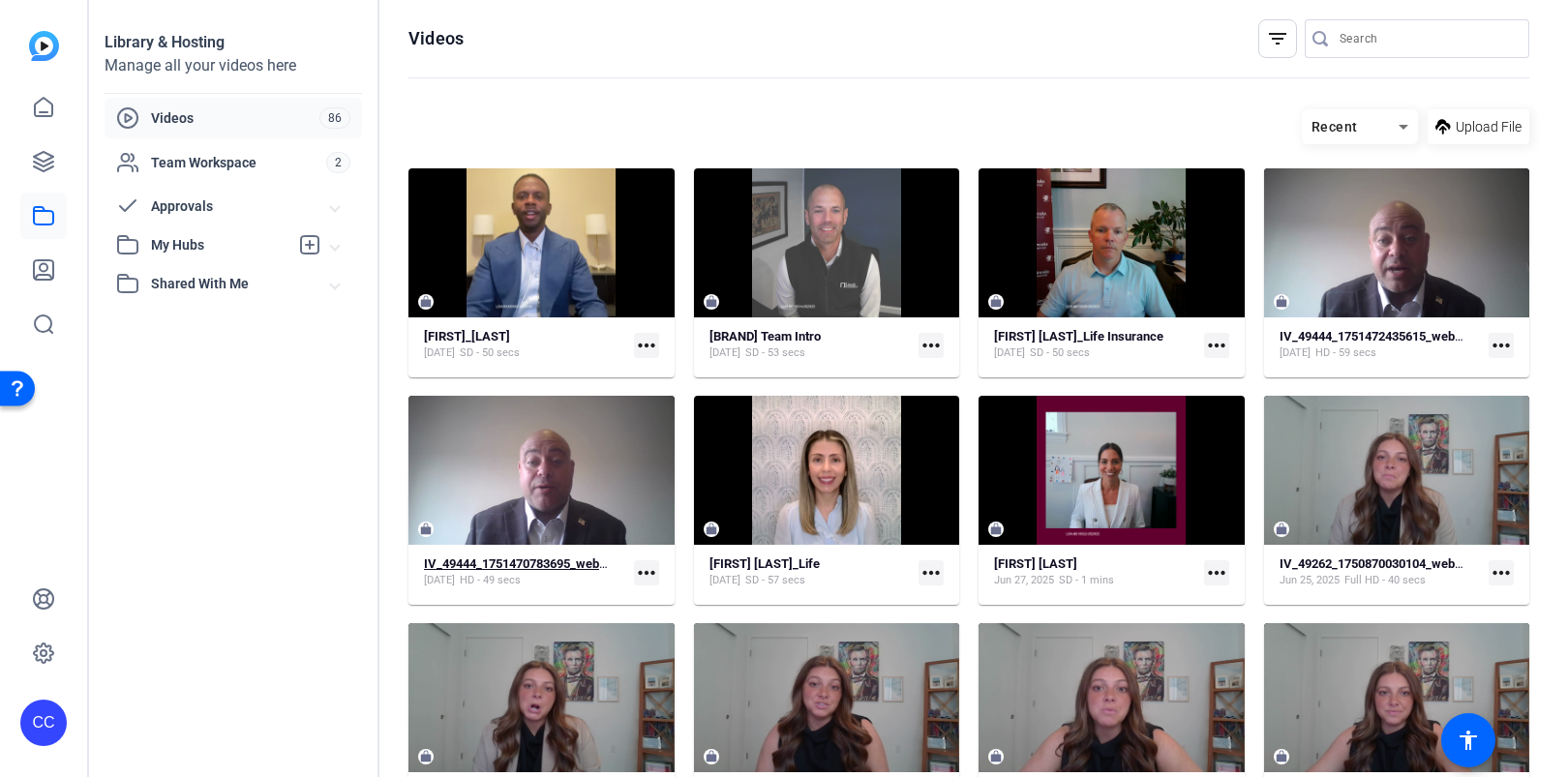 click on "IV_49444_1751470783695_webcam" at bounding box center (524, 563) 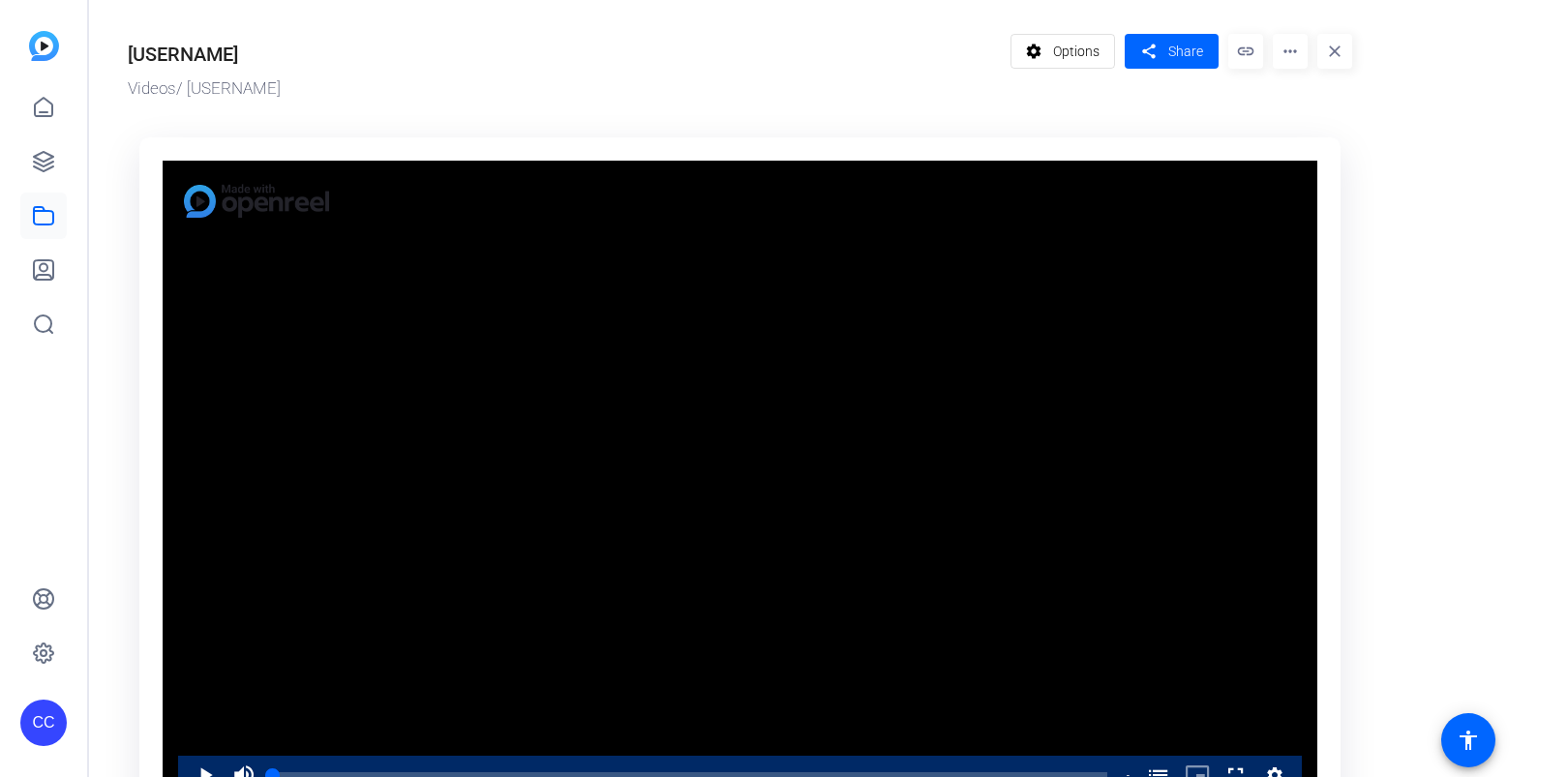 scroll, scrollTop: 0, scrollLeft: 0, axis: both 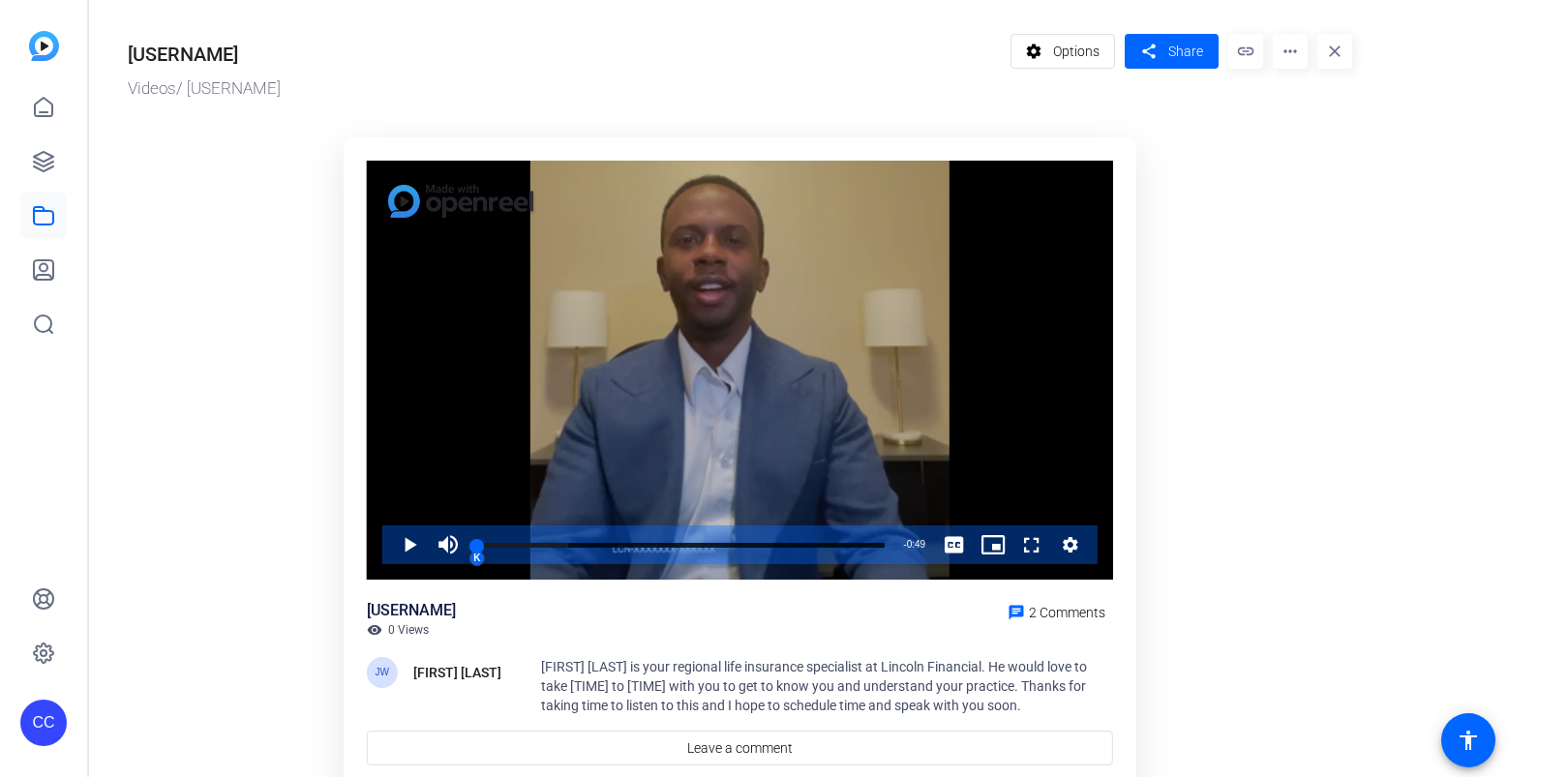 click at bounding box center (739, 371) 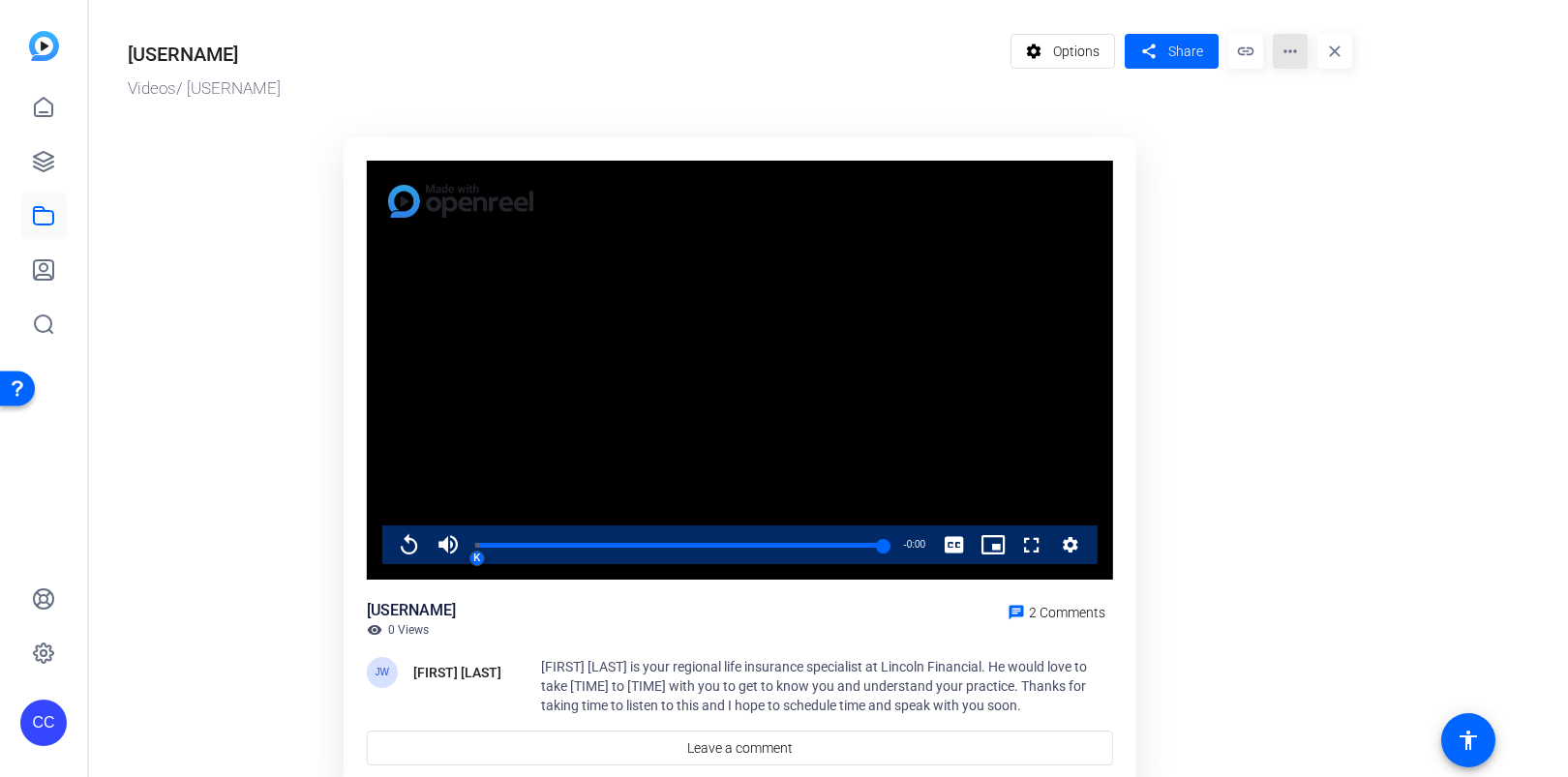 click on "more_horiz" at bounding box center (1290, 51) 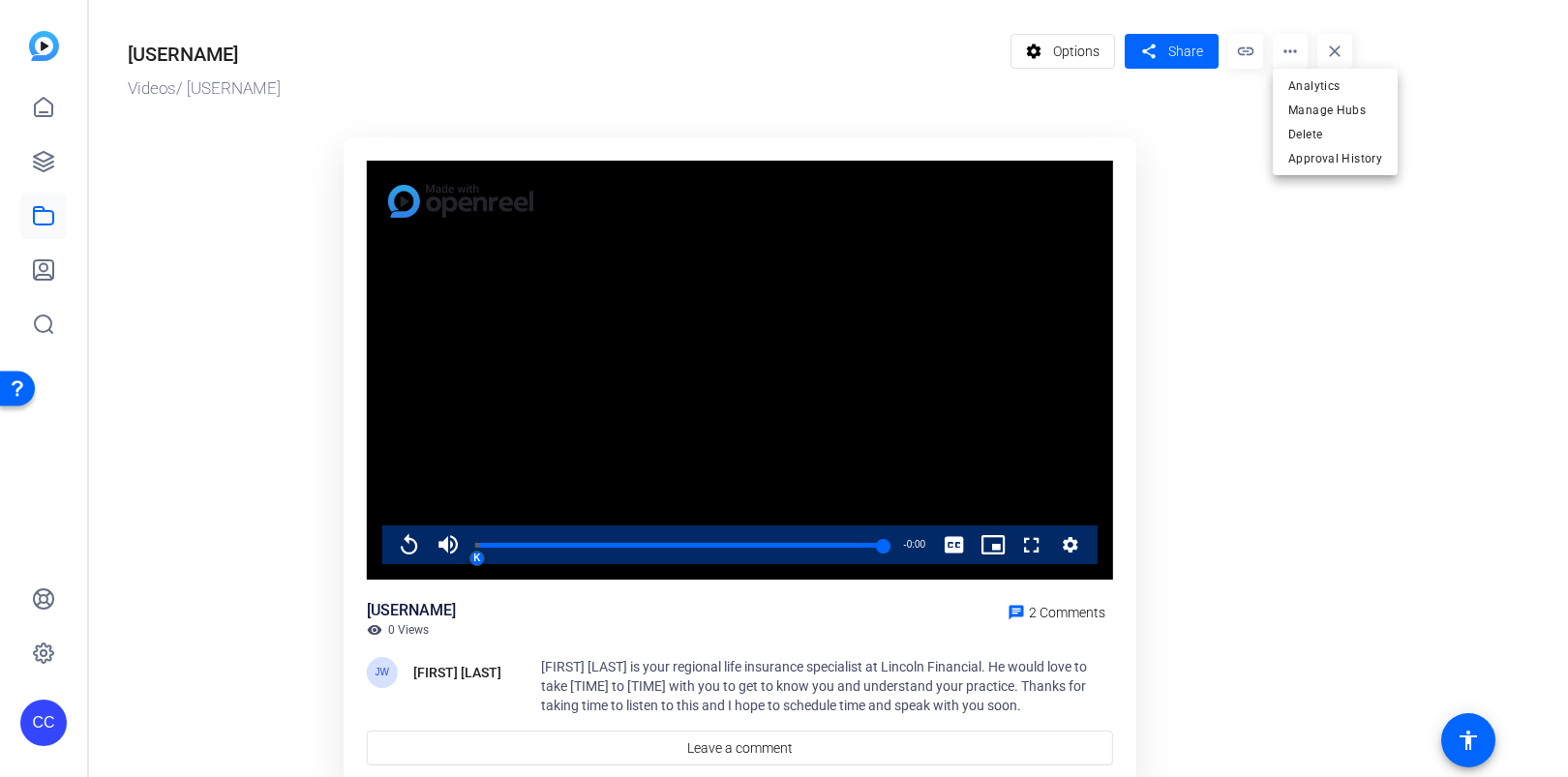 click at bounding box center (784, 388) 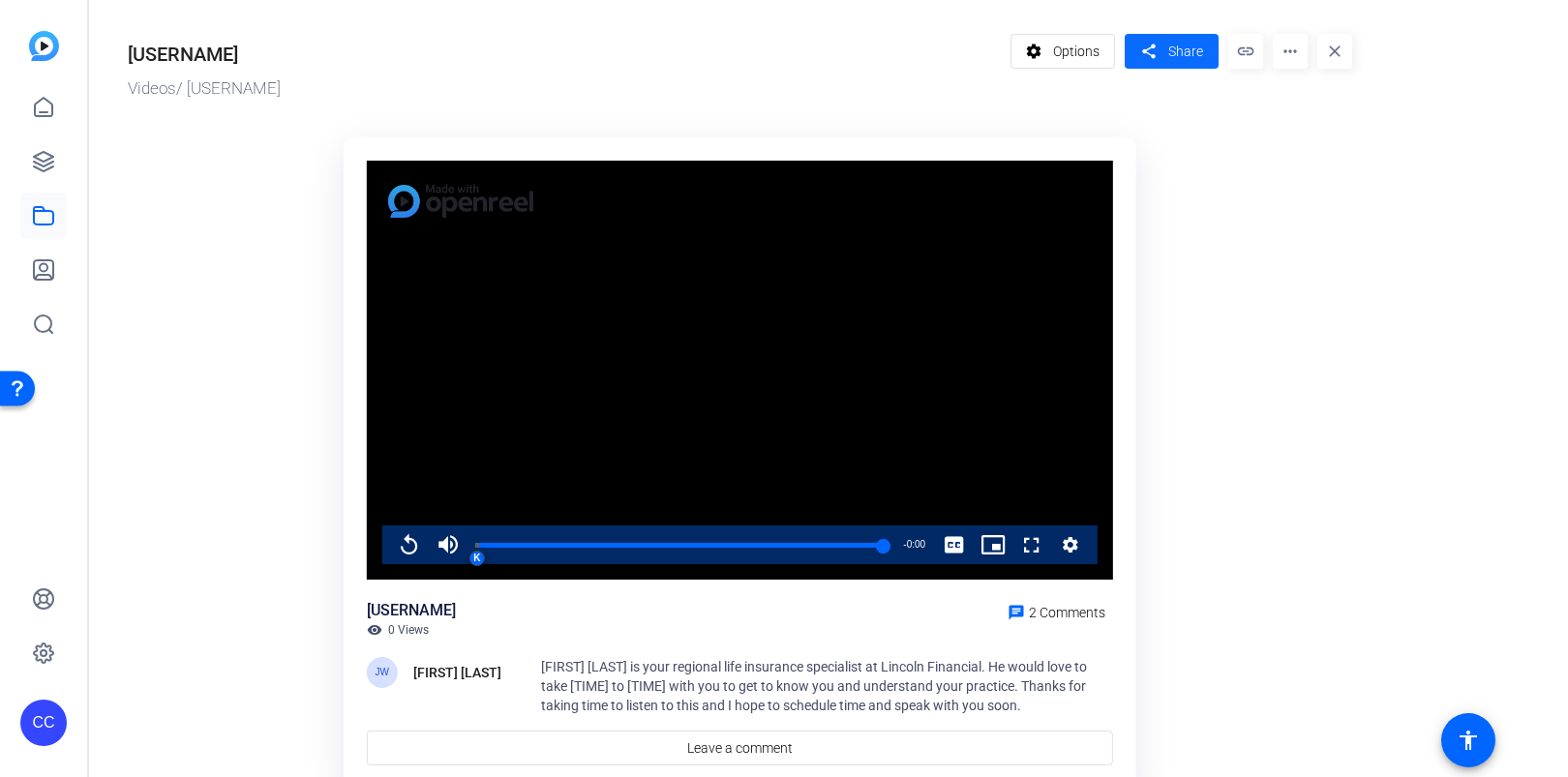 click on "Share" at bounding box center [1186, 51] 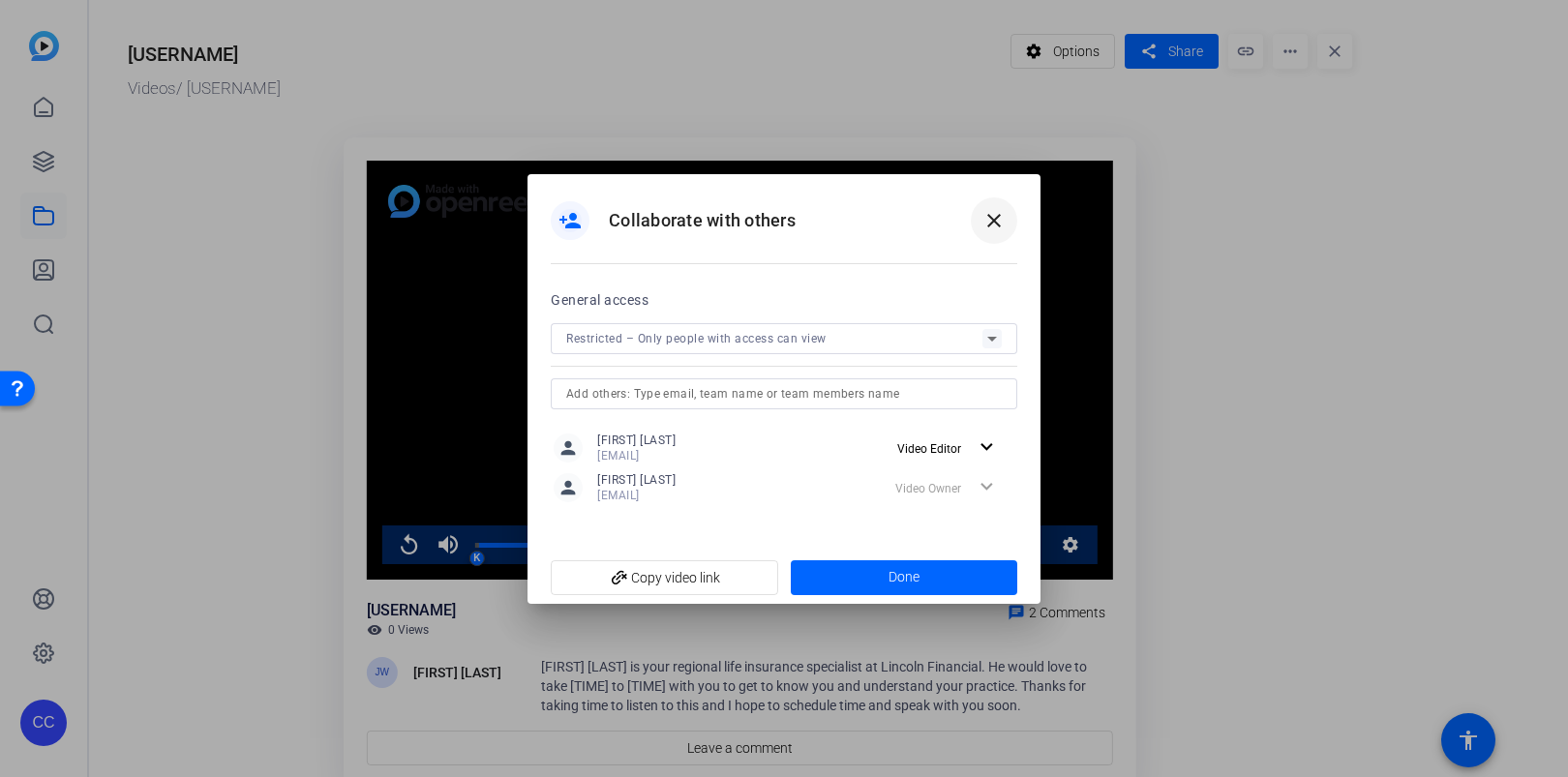click on "close" at bounding box center [994, 221] 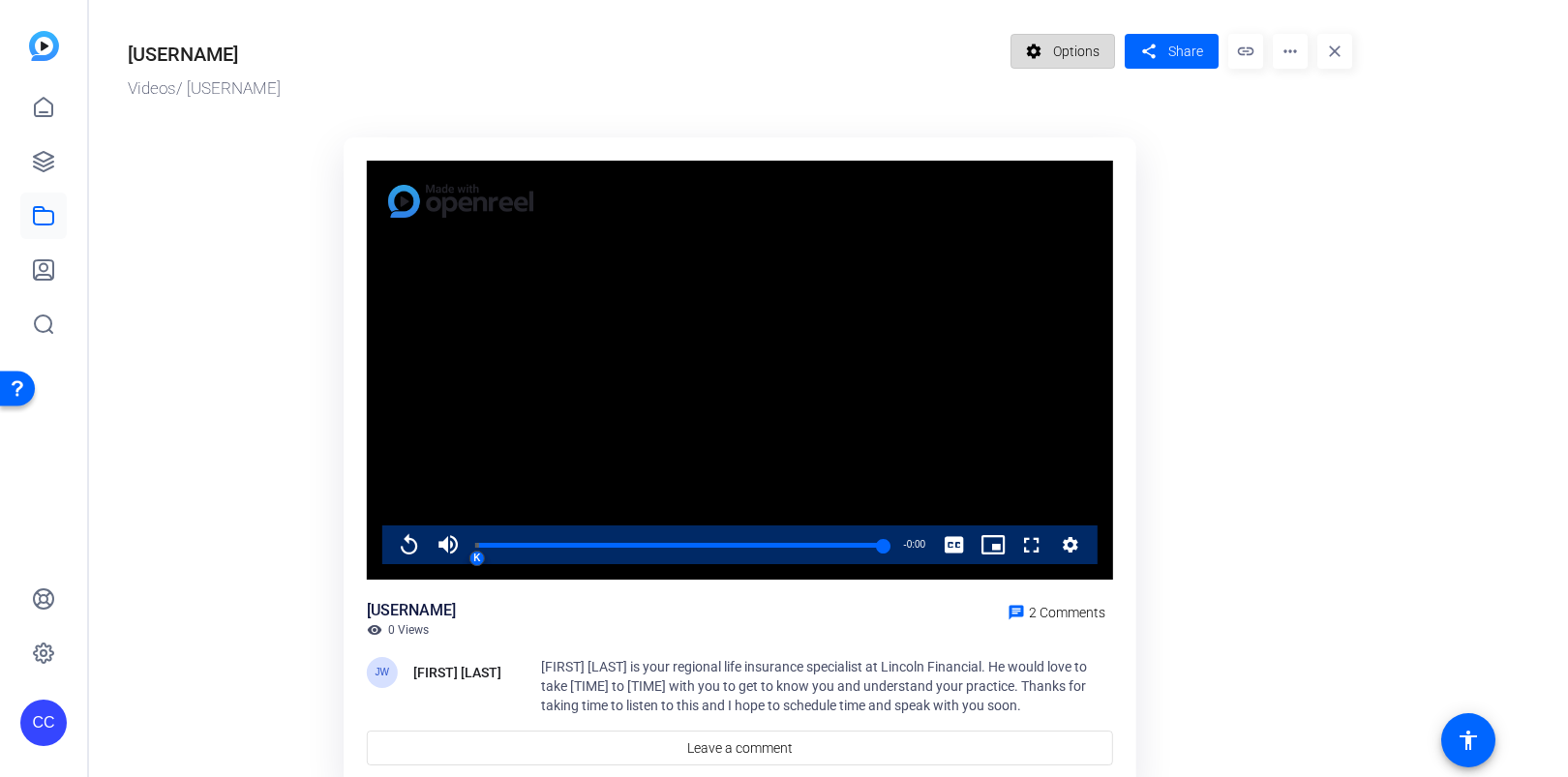 click on "Options" at bounding box center [1076, 51] 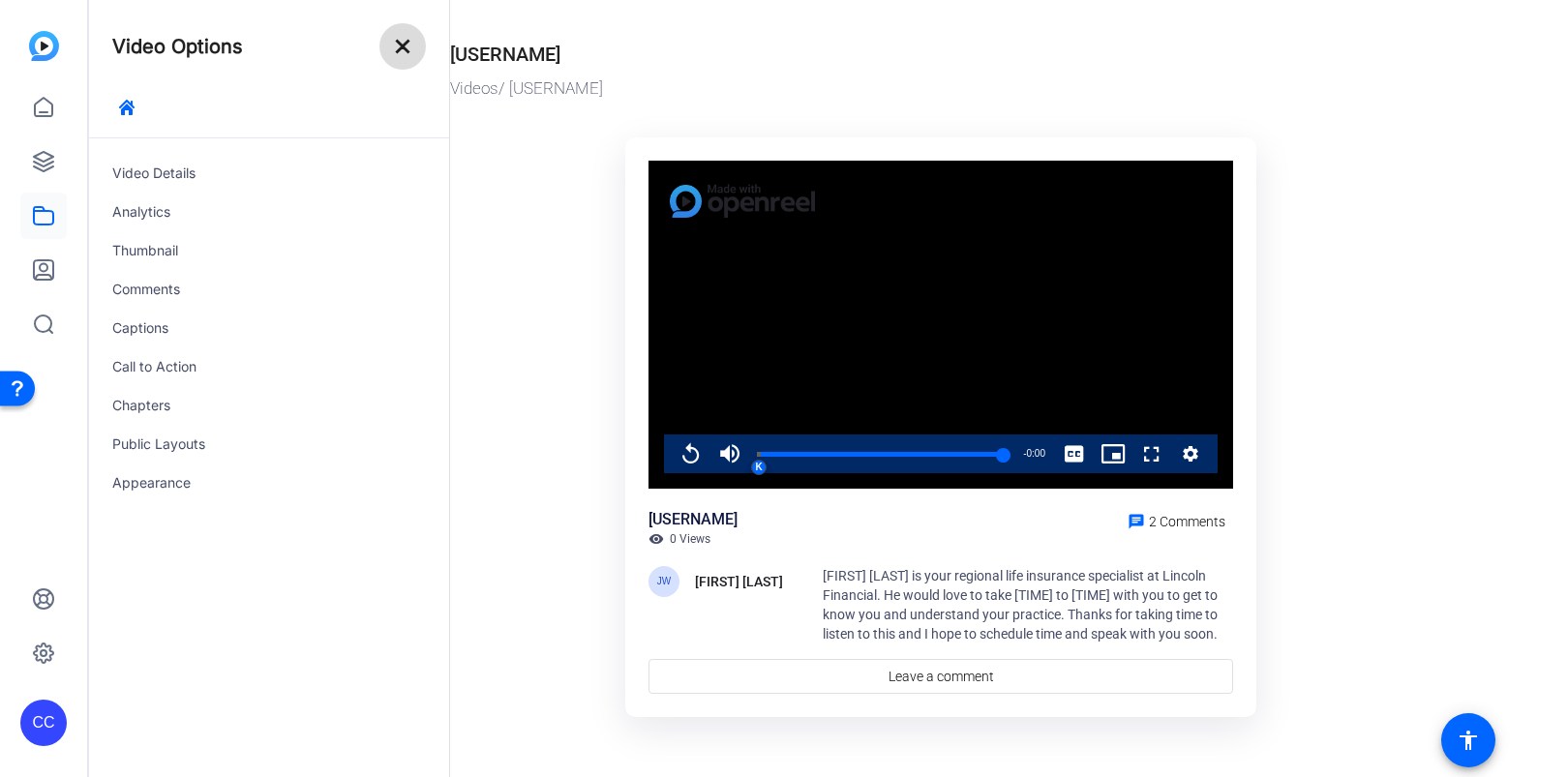 click on "close" at bounding box center [403, 46] 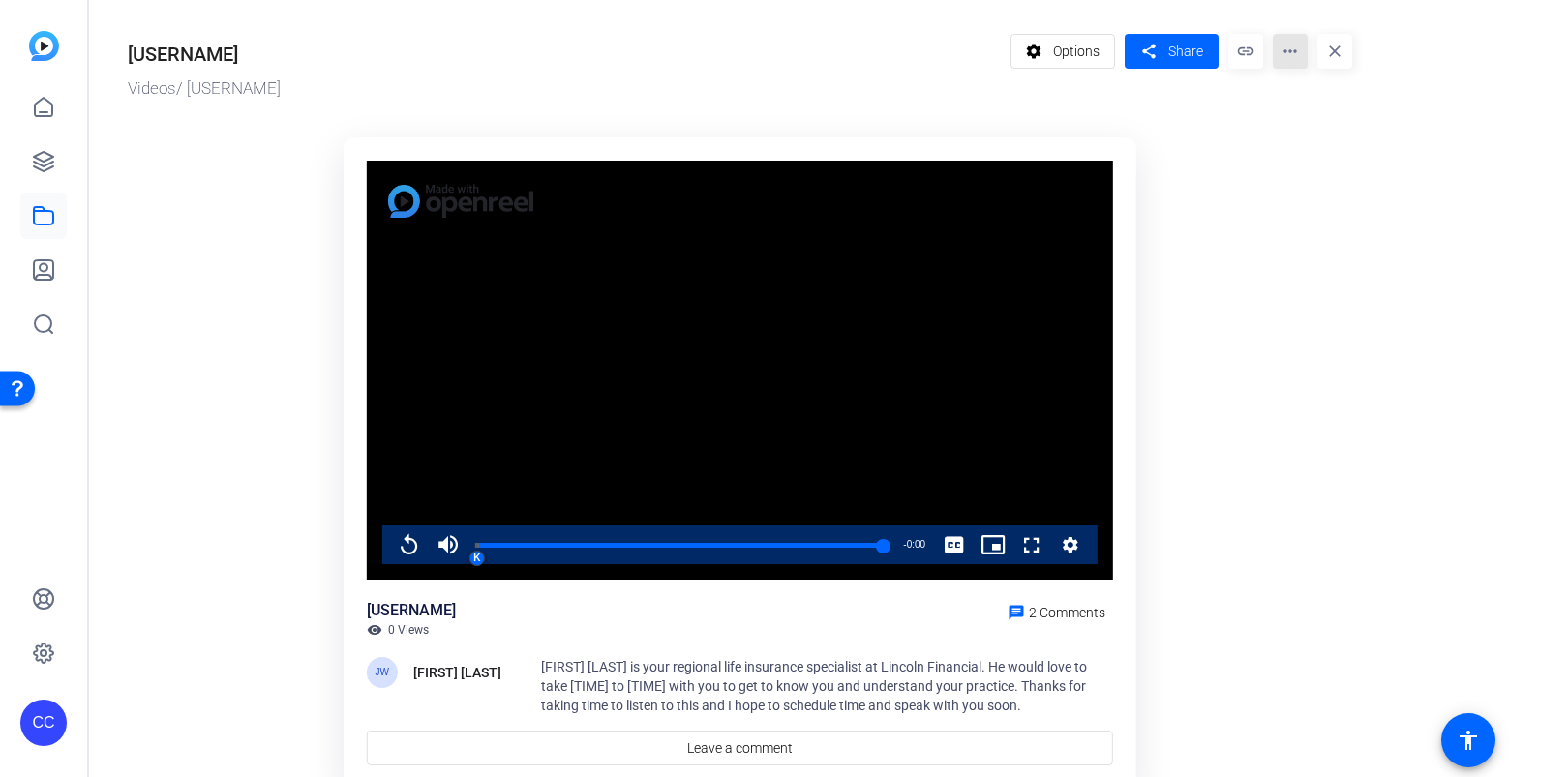 click on "more_horiz" at bounding box center [1290, 51] 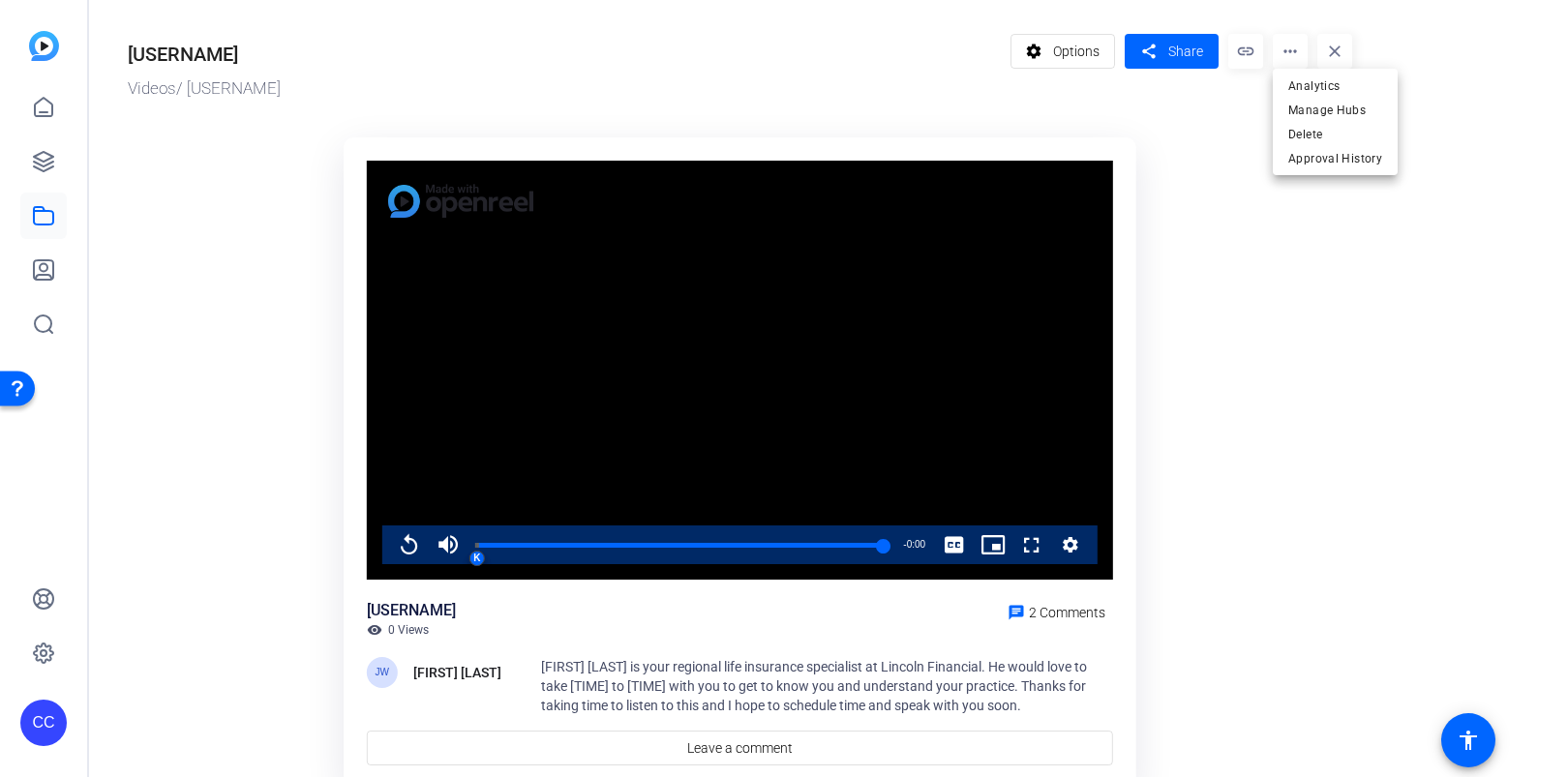 click at bounding box center [784, 388] 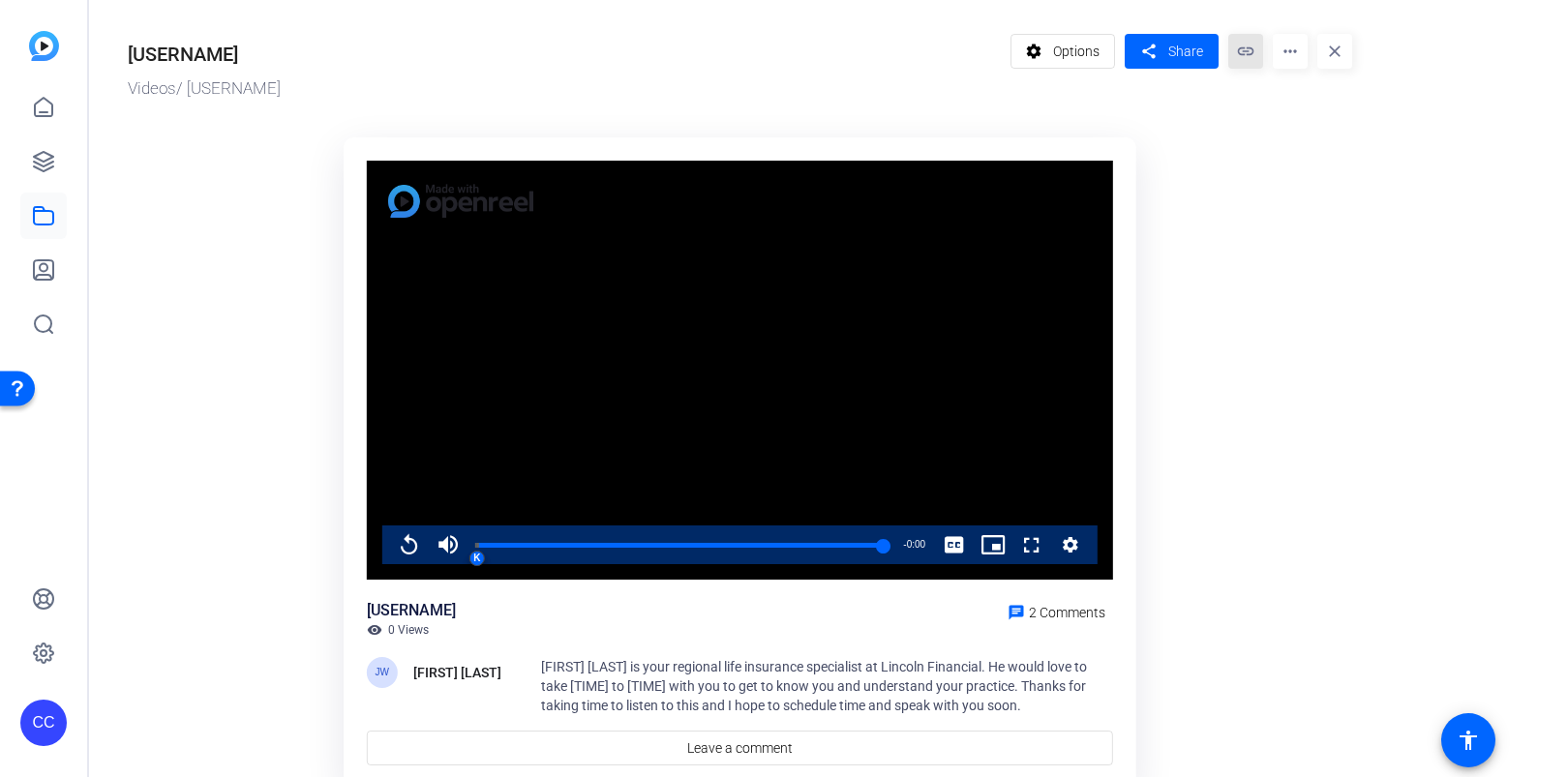 click on "link" at bounding box center (1246, 51) 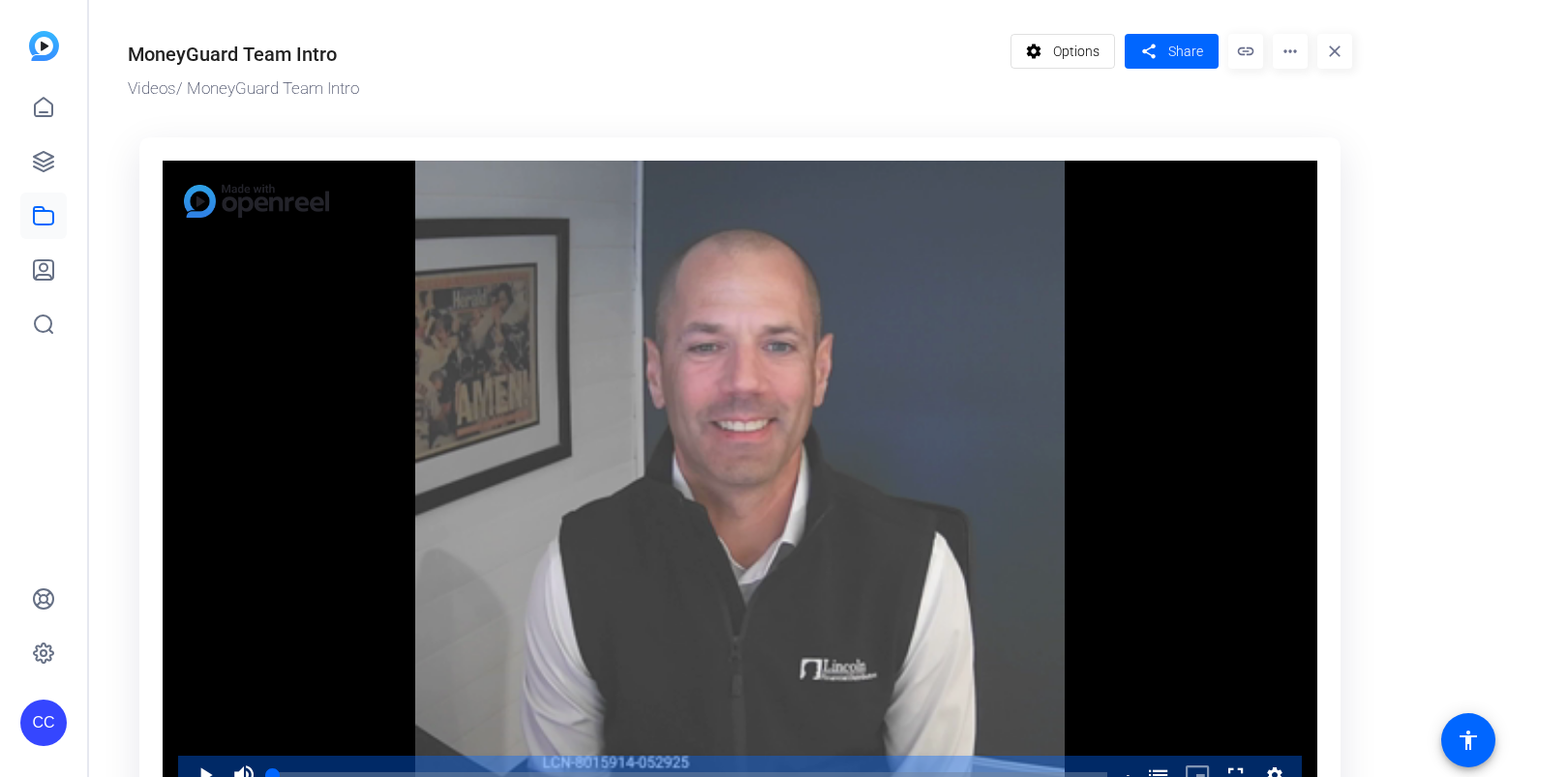 scroll, scrollTop: 0, scrollLeft: 0, axis: both 